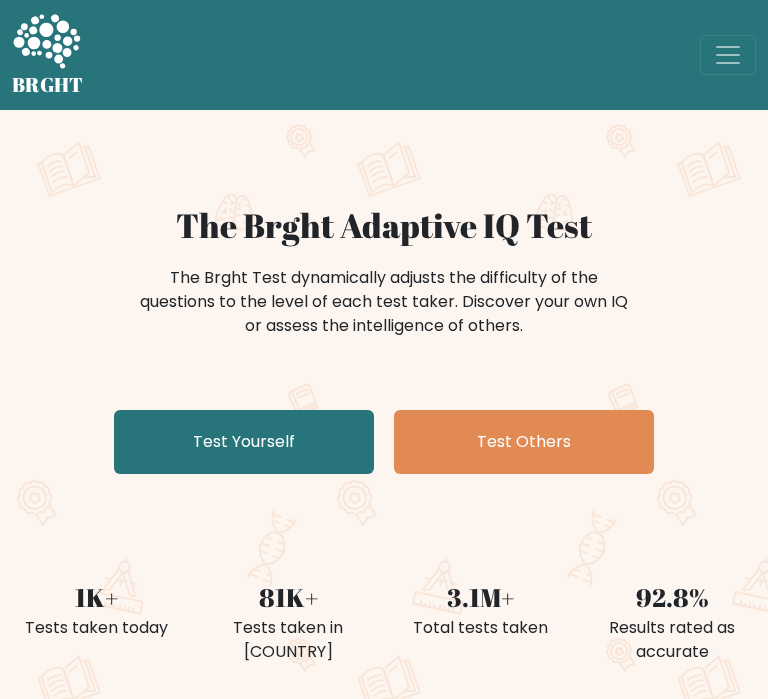 click on "Test Yourself" at bounding box center [244, 442] 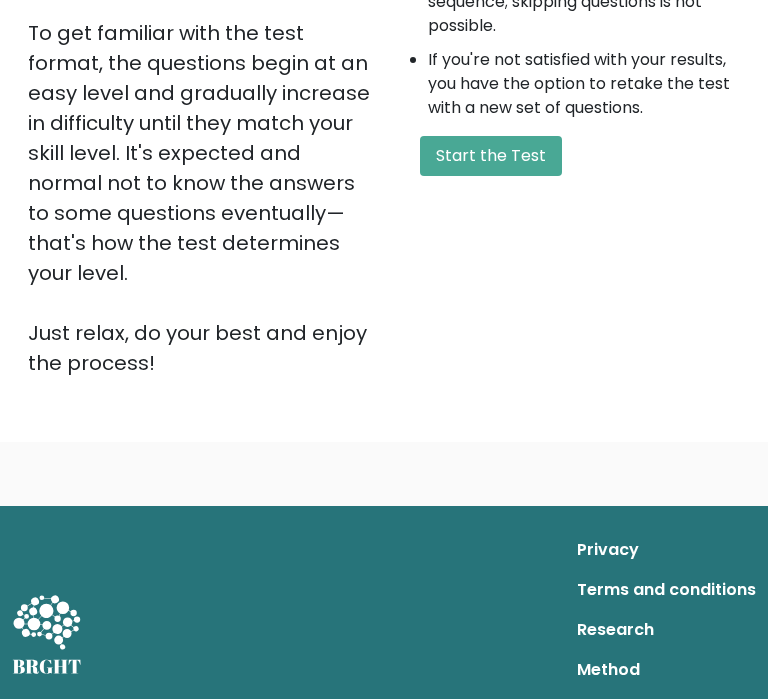 scroll, scrollTop: 636, scrollLeft: 0, axis: vertical 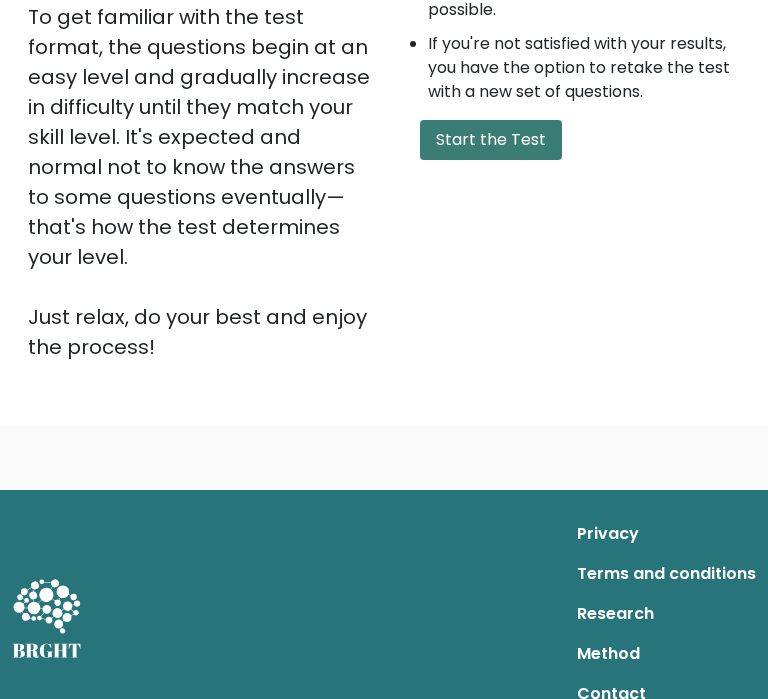 click on "Start the Test" at bounding box center [491, 140] 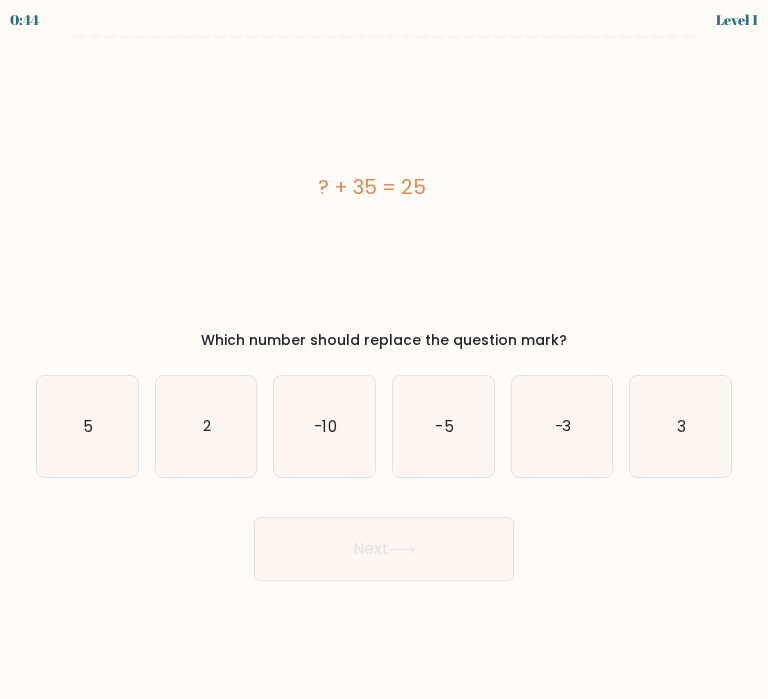 scroll, scrollTop: 0, scrollLeft: 0, axis: both 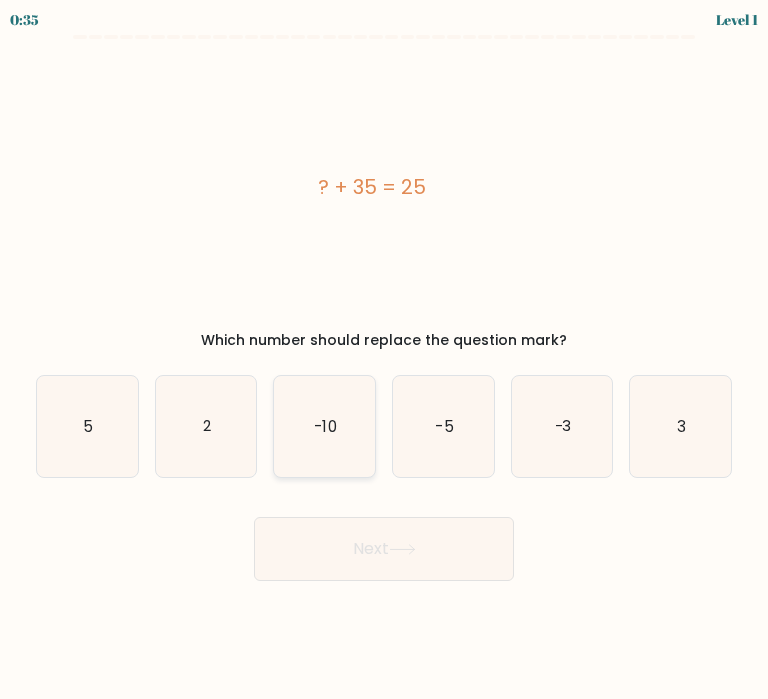 click on "-10" at bounding box center [324, 426] 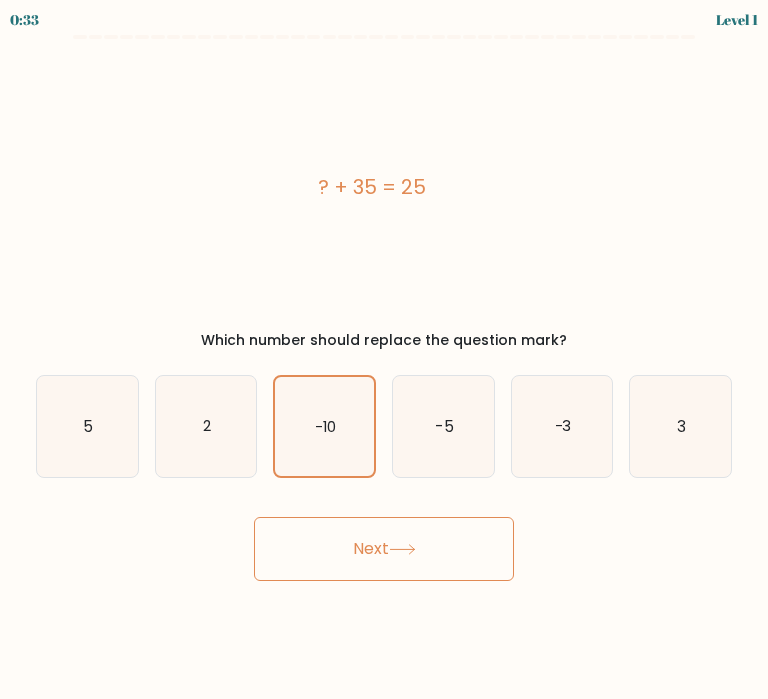 click on "Next" at bounding box center [384, 549] 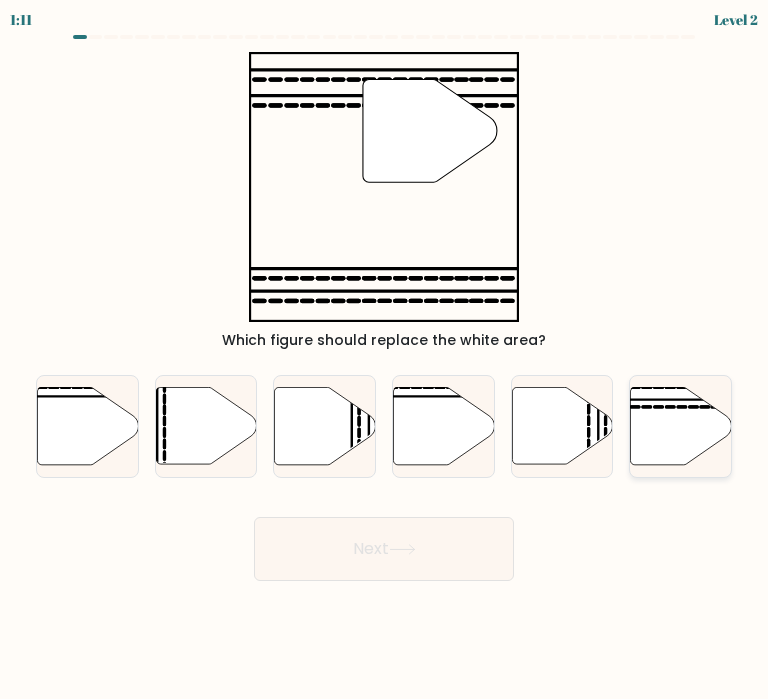 click at bounding box center (646, 400) 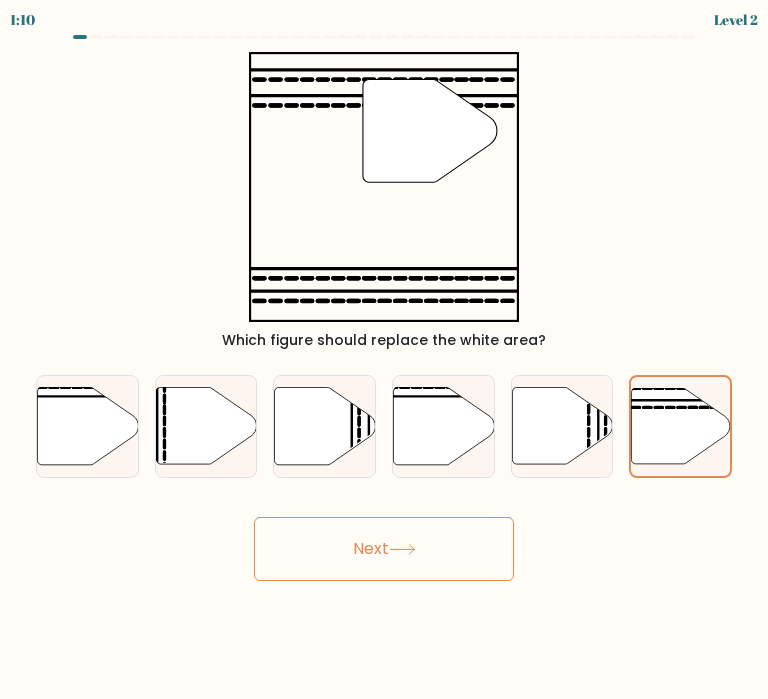 click at bounding box center [402, 549] 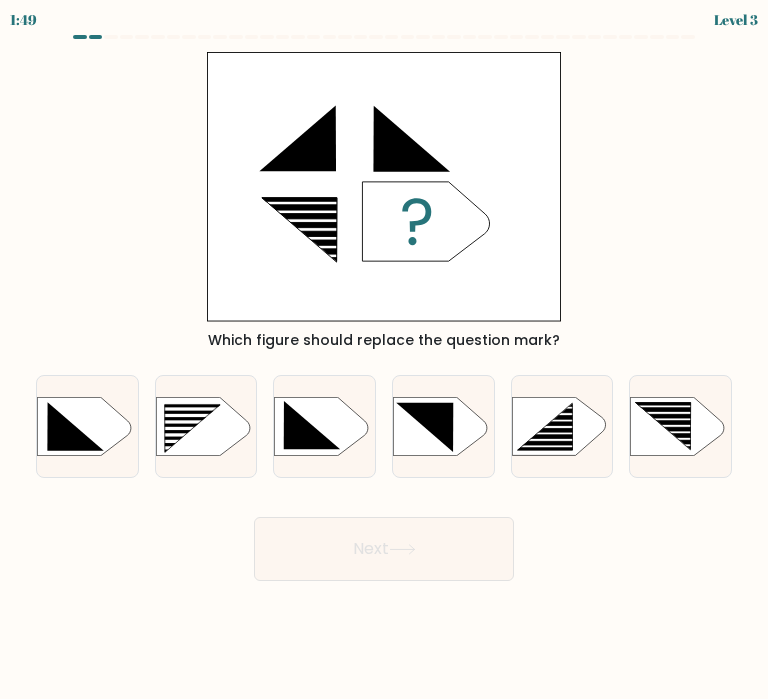 click on "b." at bounding box center (206, 426) 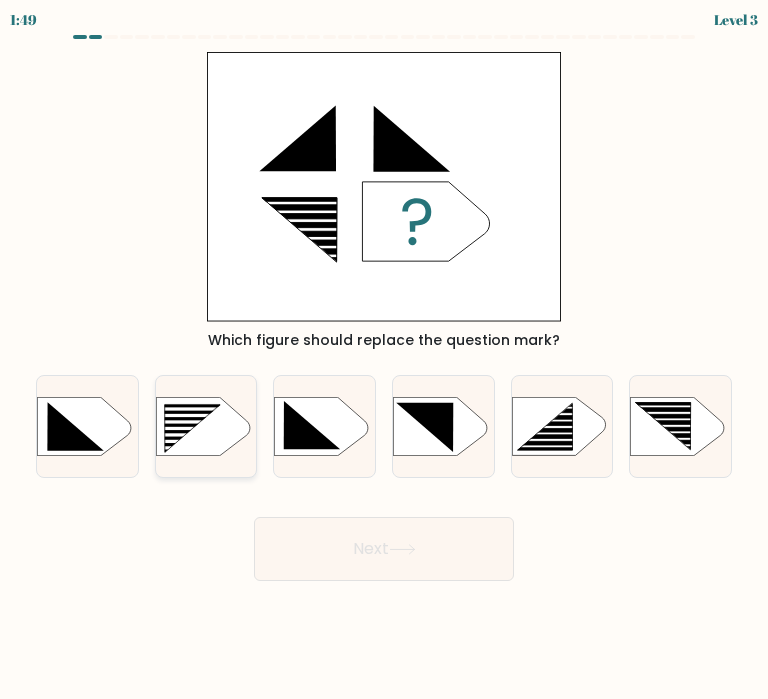 click at bounding box center (192, 428) 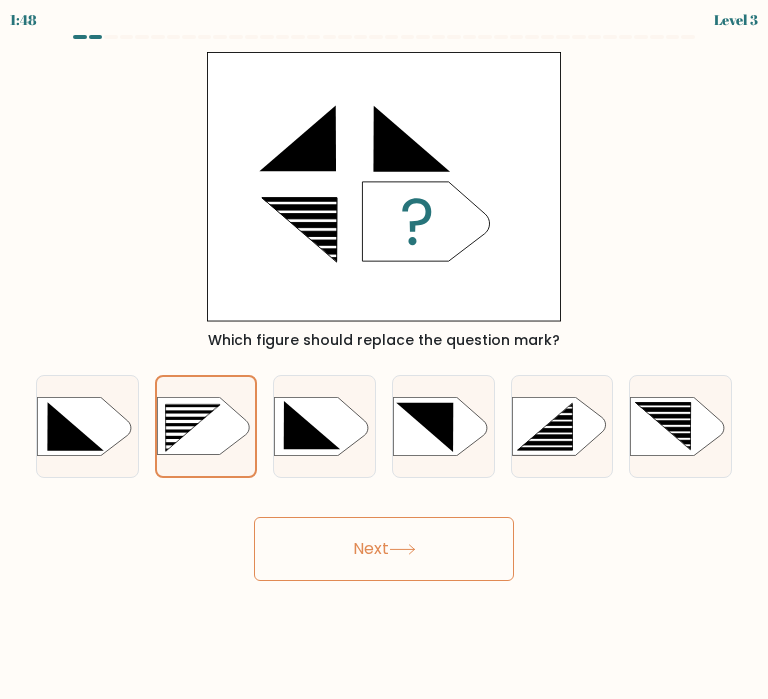 click on "Next" at bounding box center (384, 549) 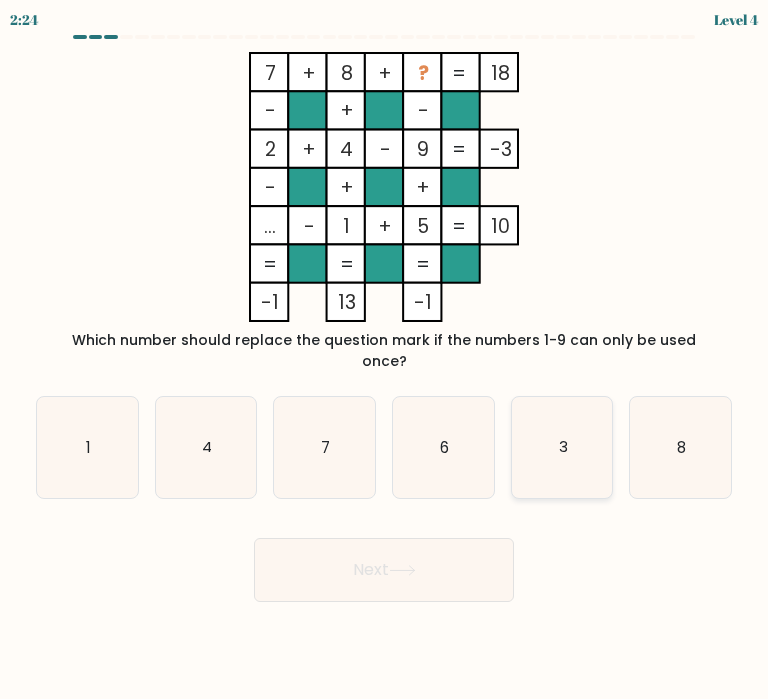 click on "3" at bounding box center (562, 447) 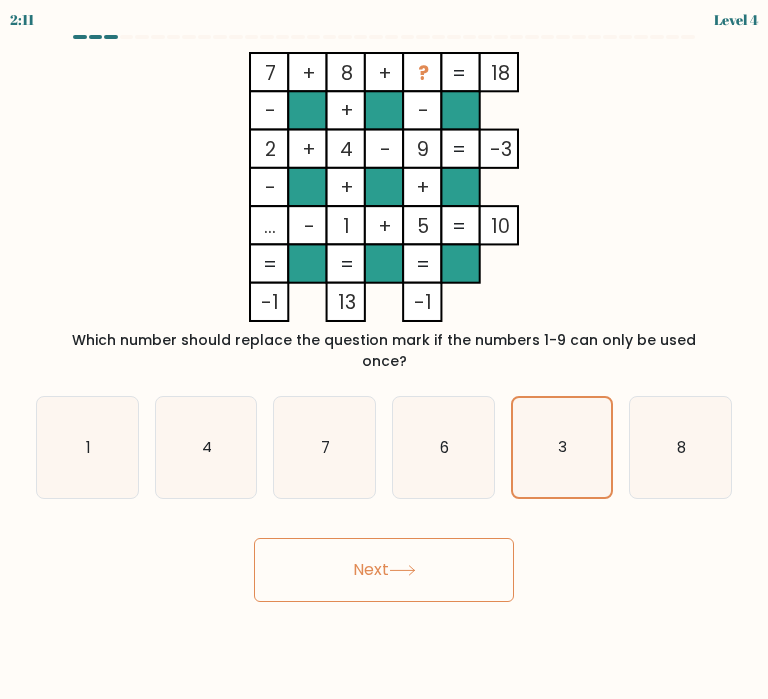 click on "Next" at bounding box center [384, 570] 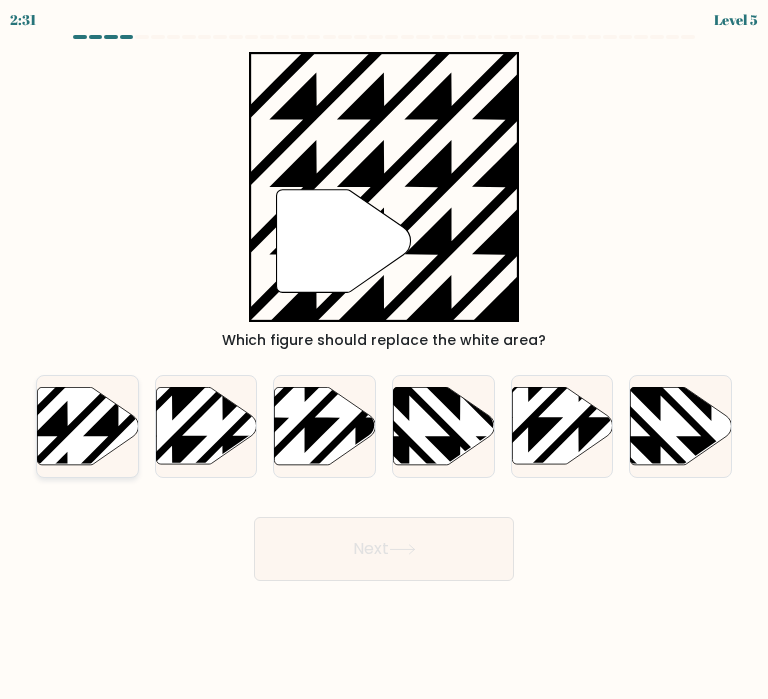 click at bounding box center (118, 385) 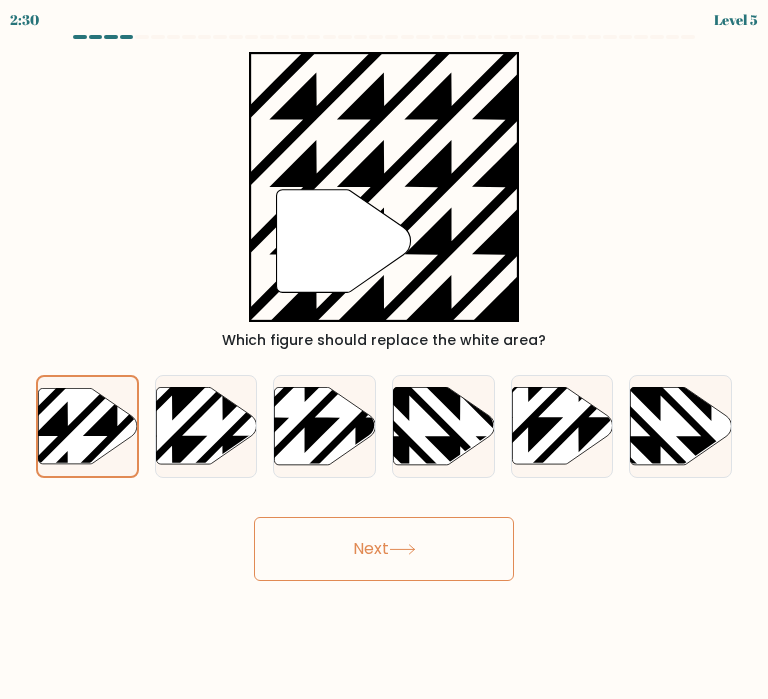 click on "Next" at bounding box center [384, 549] 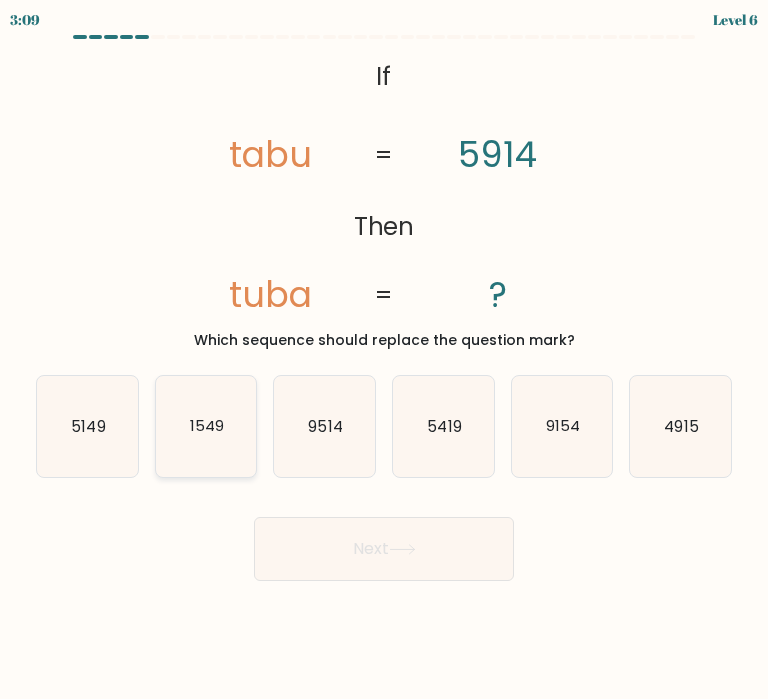 click on "1549" at bounding box center [206, 426] 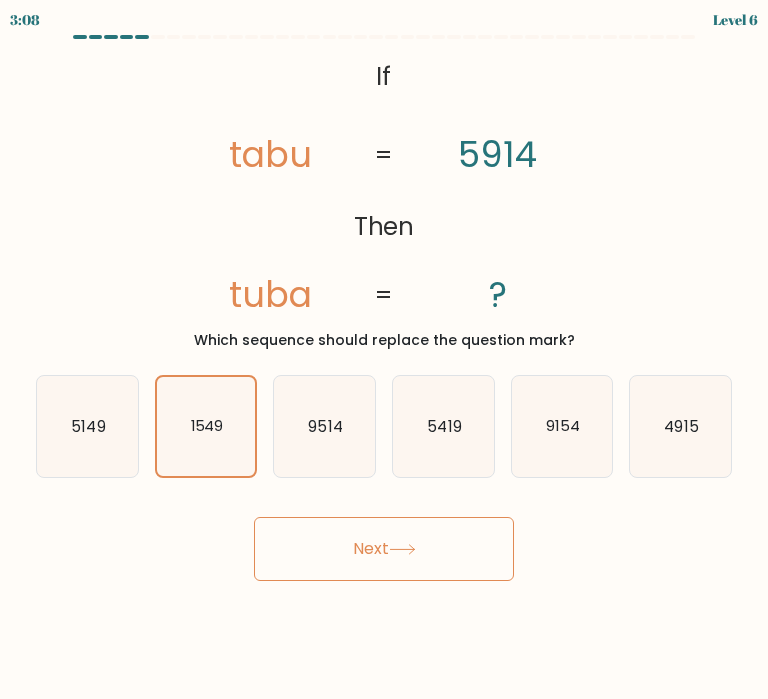click on "2:56
Lorem 4
Ip" at bounding box center [384, 349] 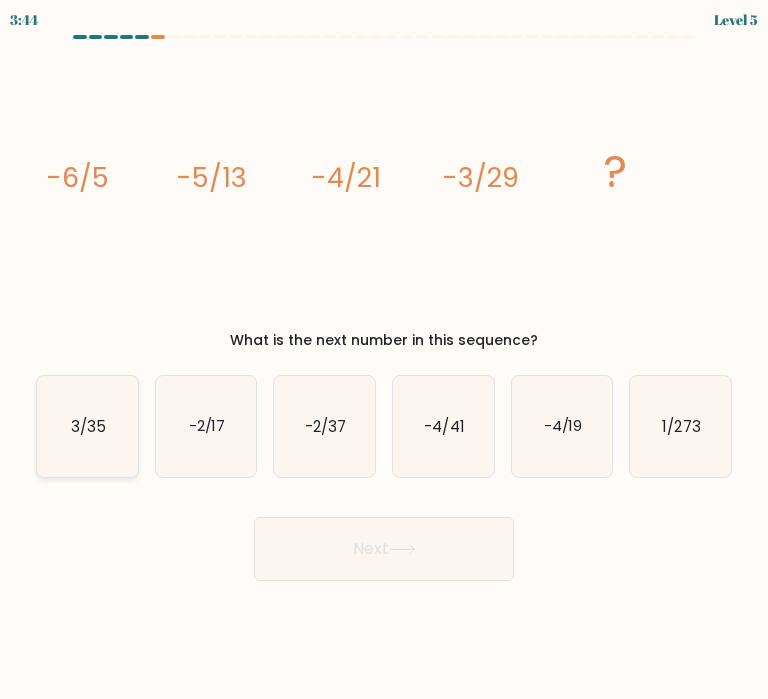 click on "3/35" at bounding box center (87, 426) 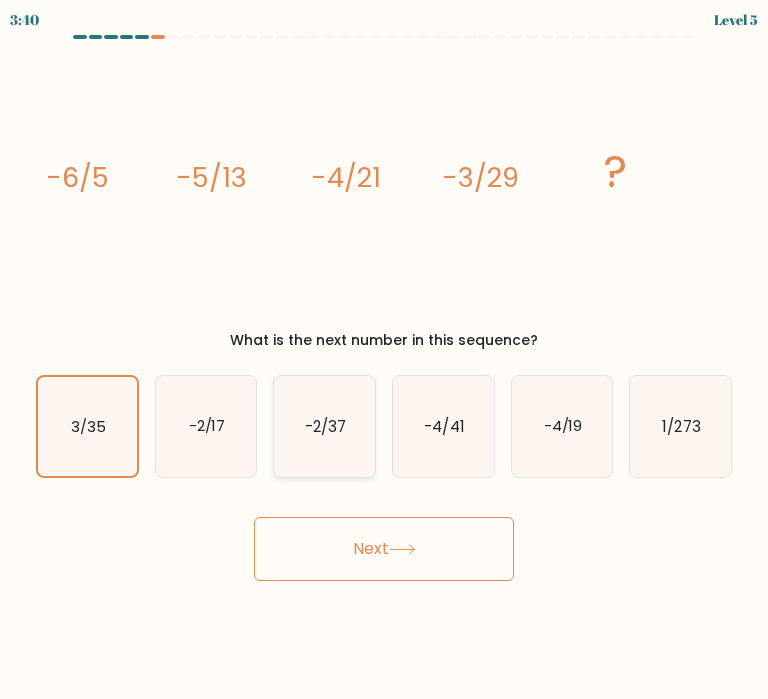 click on "-2/37" at bounding box center (325, 425) 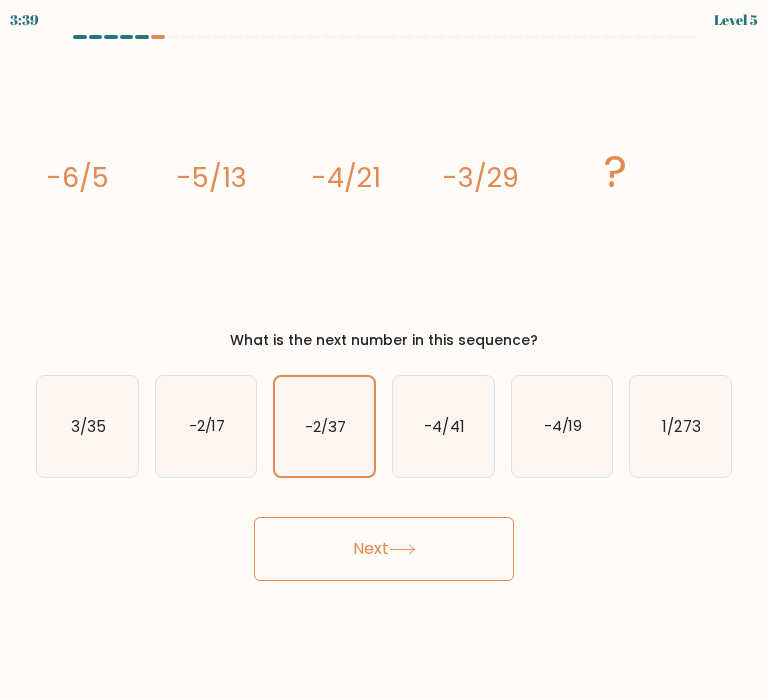 click on "Next" at bounding box center (384, 549) 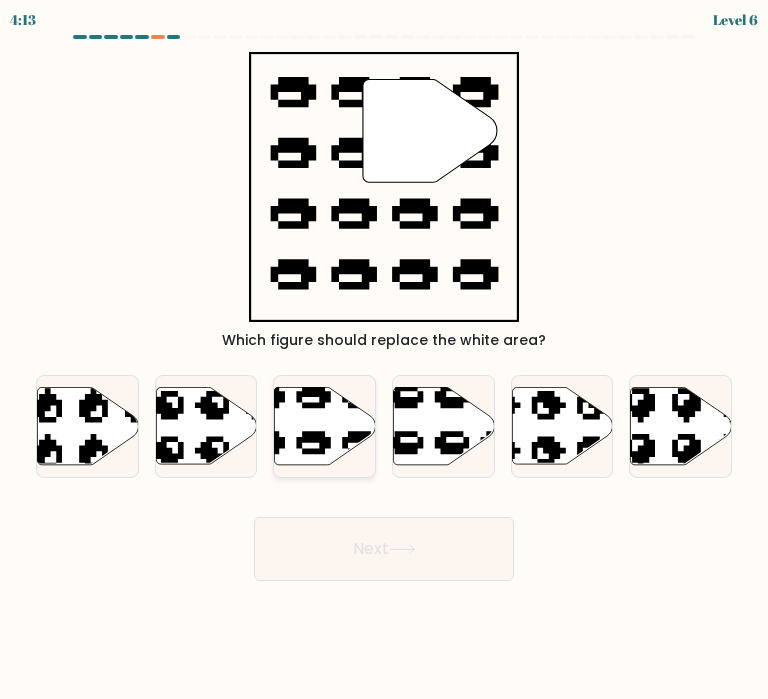 click at bounding box center [290, 465] 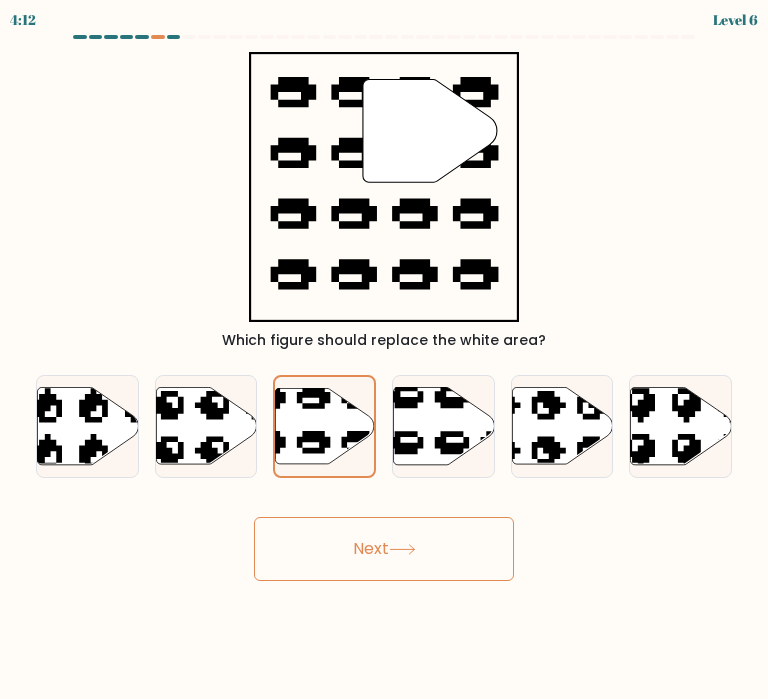 click on "Next" at bounding box center [384, 549] 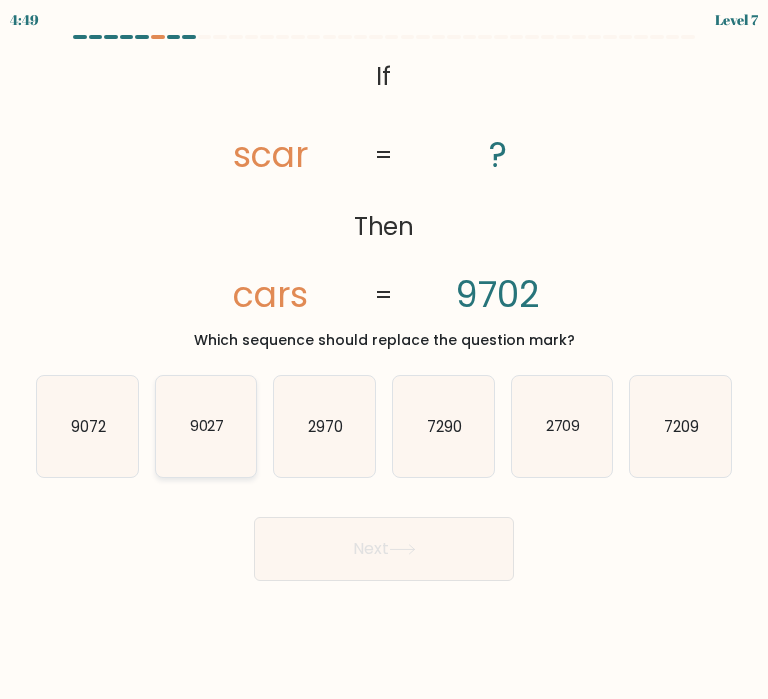 click on "9027" at bounding box center [206, 426] 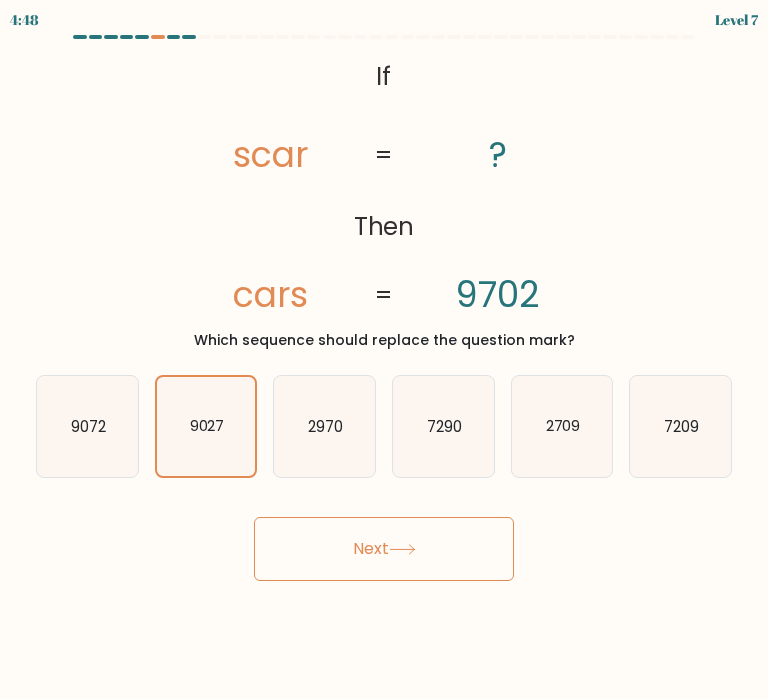click on "Next" at bounding box center [384, 549] 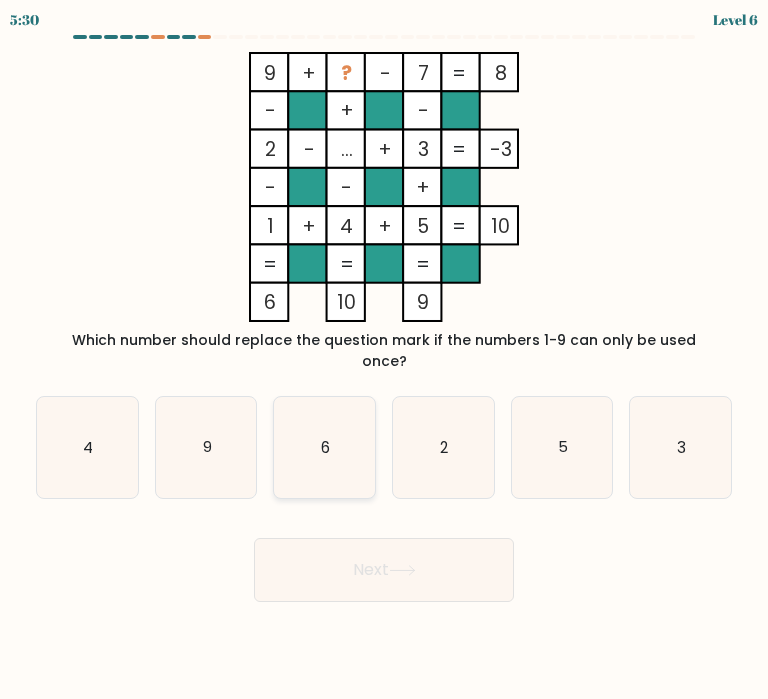 click on "6" at bounding box center [324, 447] 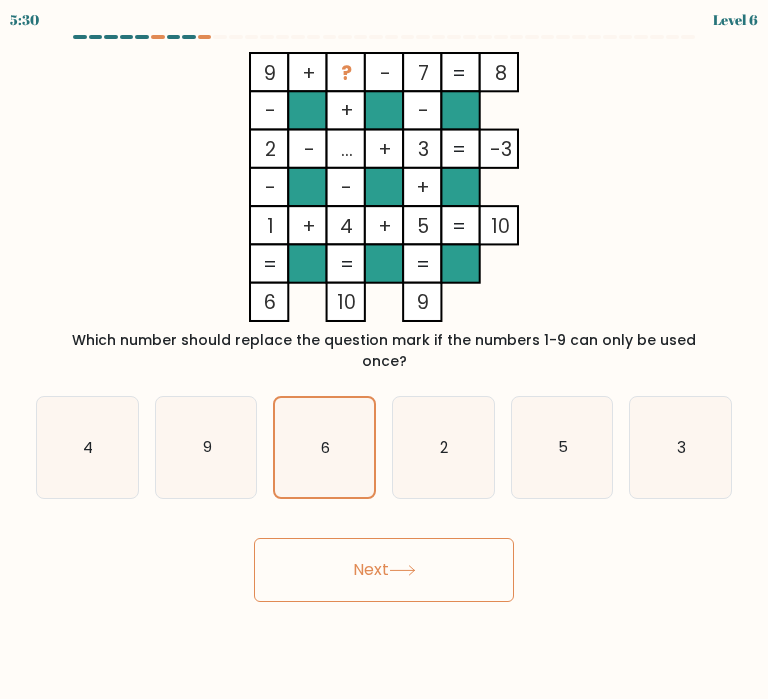 click on "Next" at bounding box center [384, 570] 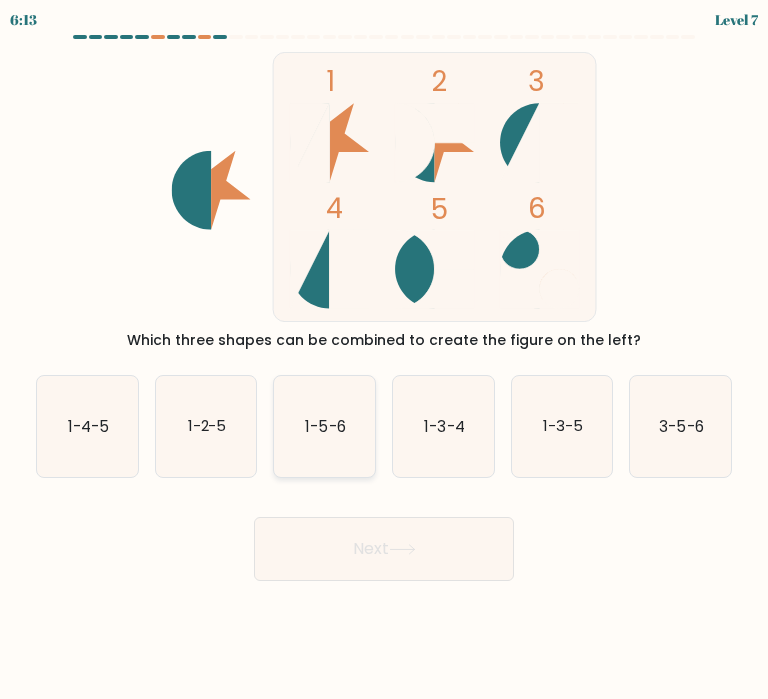 click on "1-5-6" at bounding box center (326, 425) 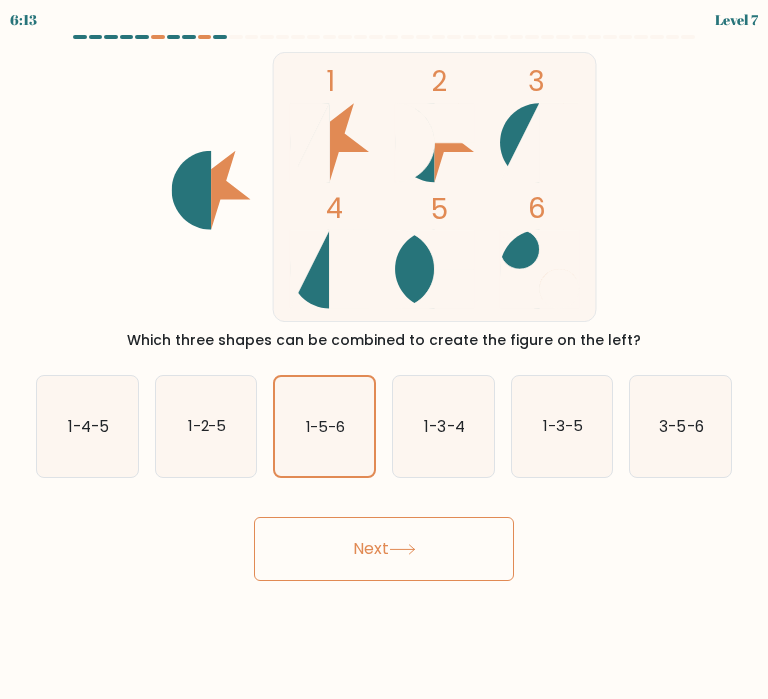 click on "3:84
Lorem 8" at bounding box center (384, 349) 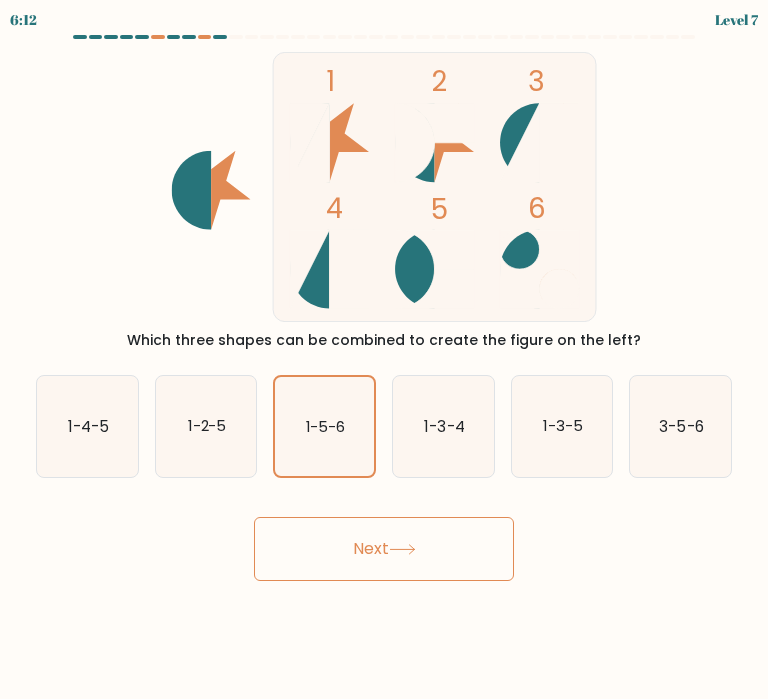 click on "Next" at bounding box center (384, 549) 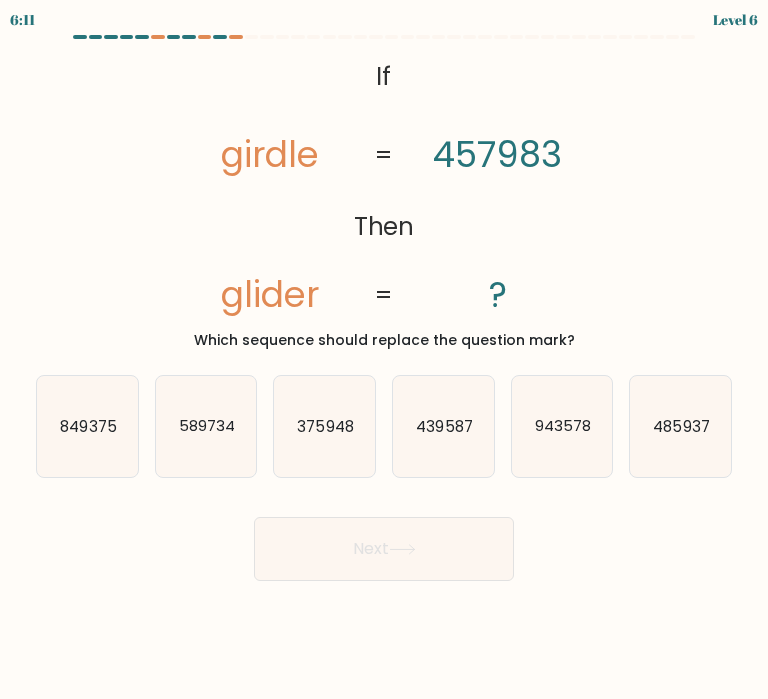 click on "l.
908406" at bounding box center [324, 426] 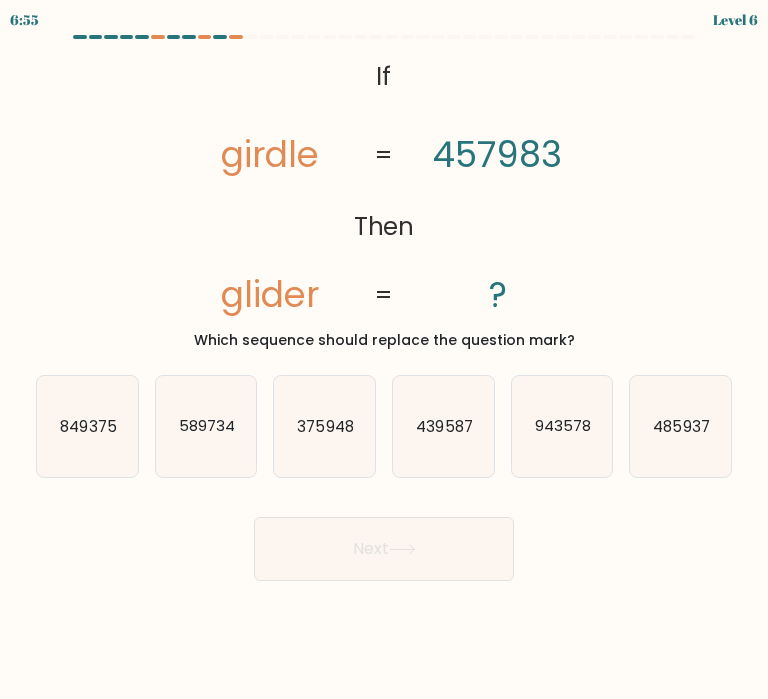 click on "If ?" at bounding box center [384, 308] 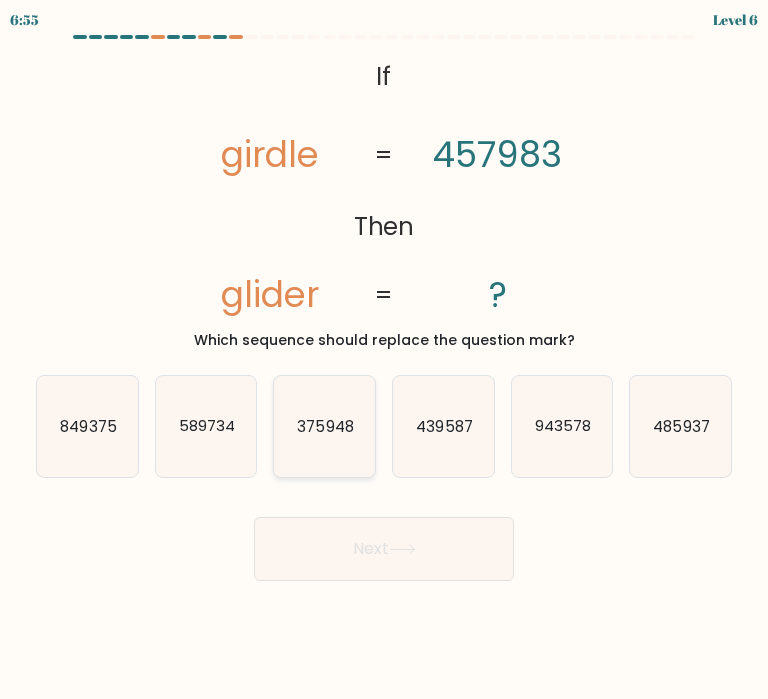 click on "375948" at bounding box center (324, 426) 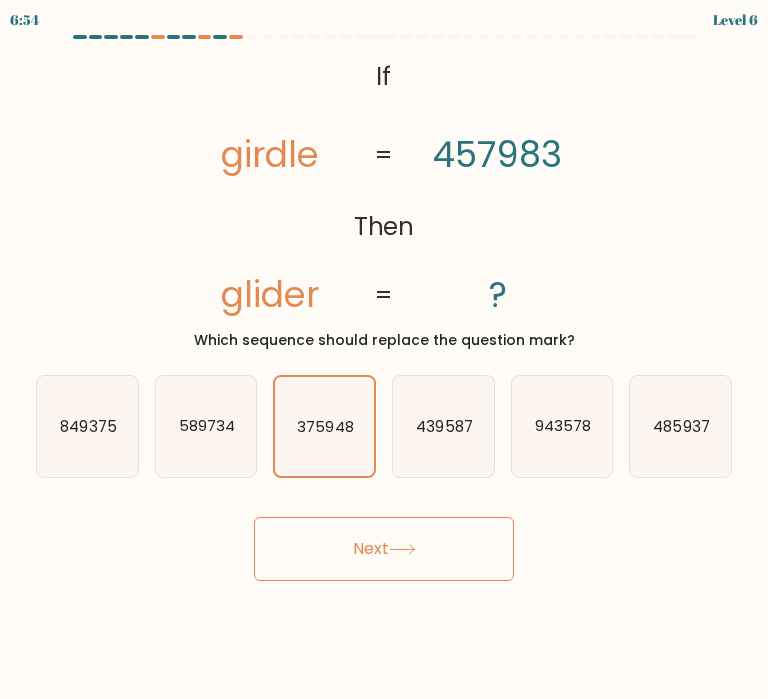 click on "Next" at bounding box center [384, 549] 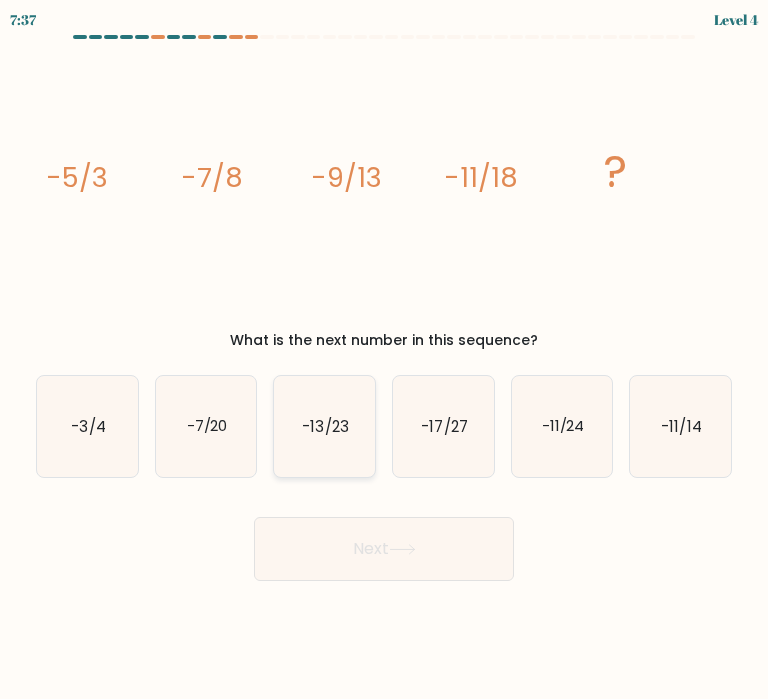 click on "-13/23" at bounding box center [326, 425] 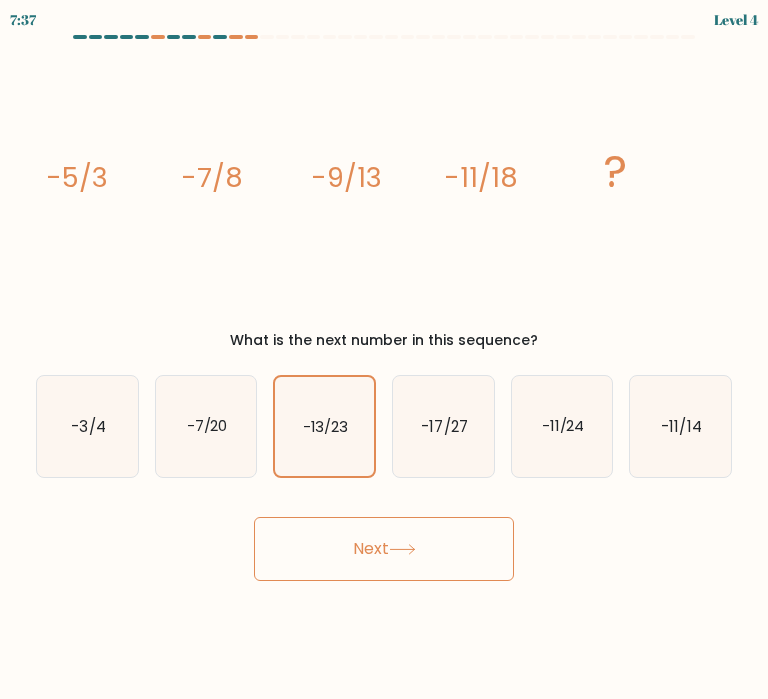 click on "Next" at bounding box center (384, 549) 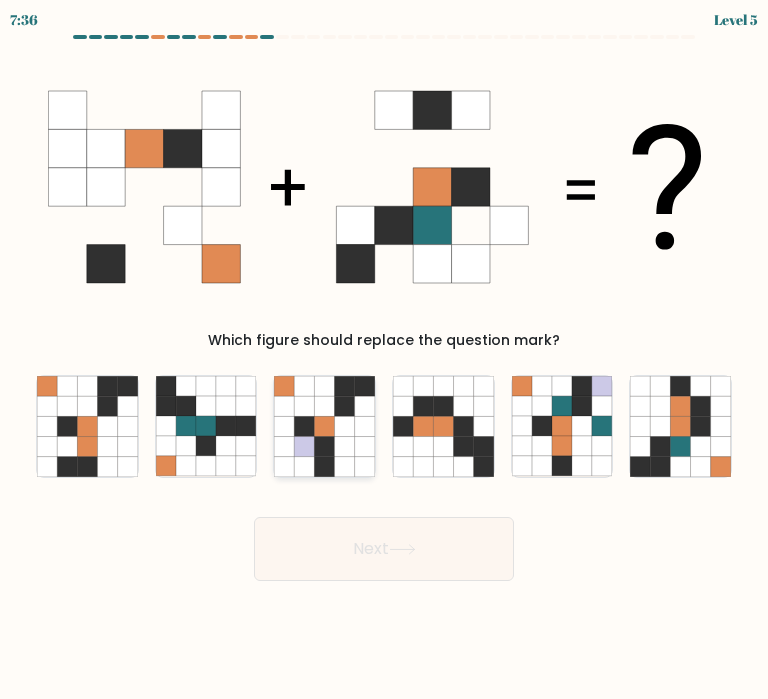 click at bounding box center [345, 386] 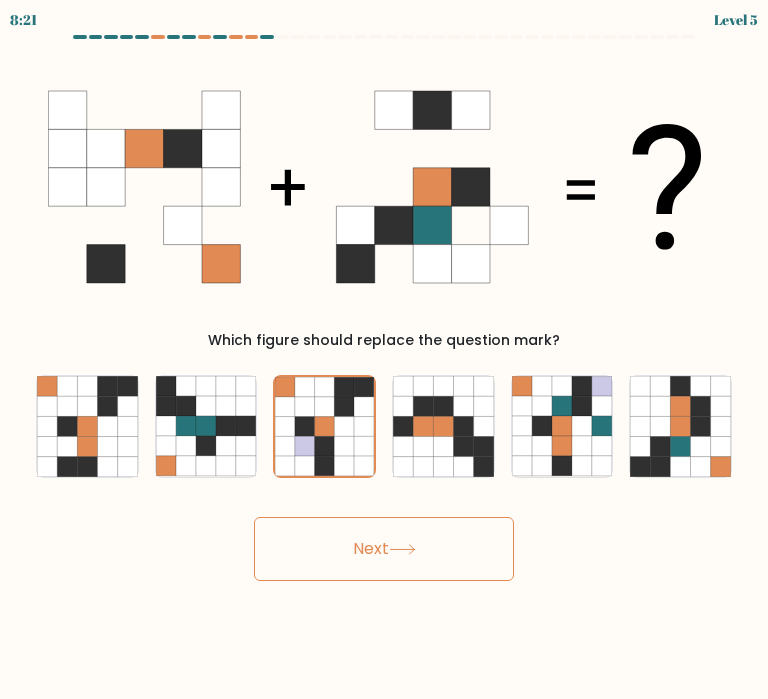 click at bounding box center [384, 308] 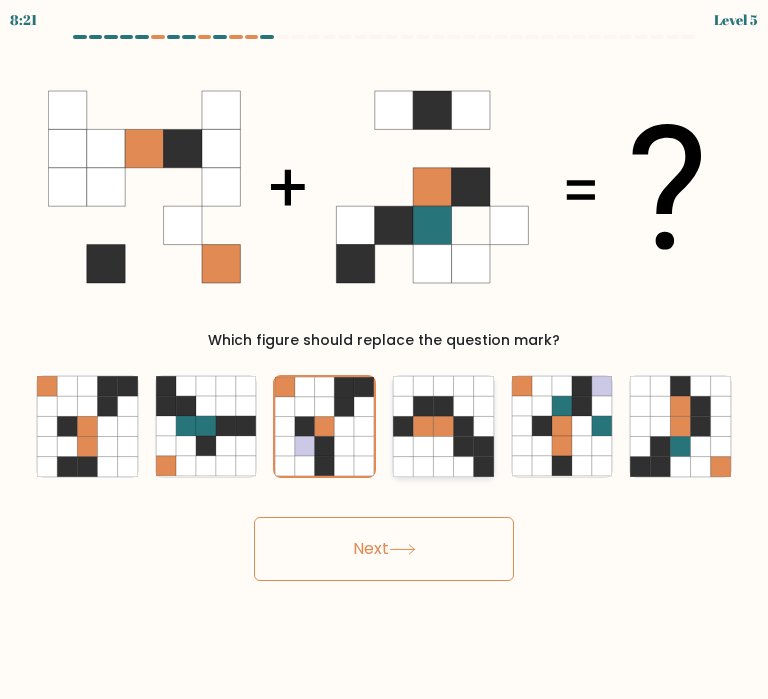 click at bounding box center (403, 446) 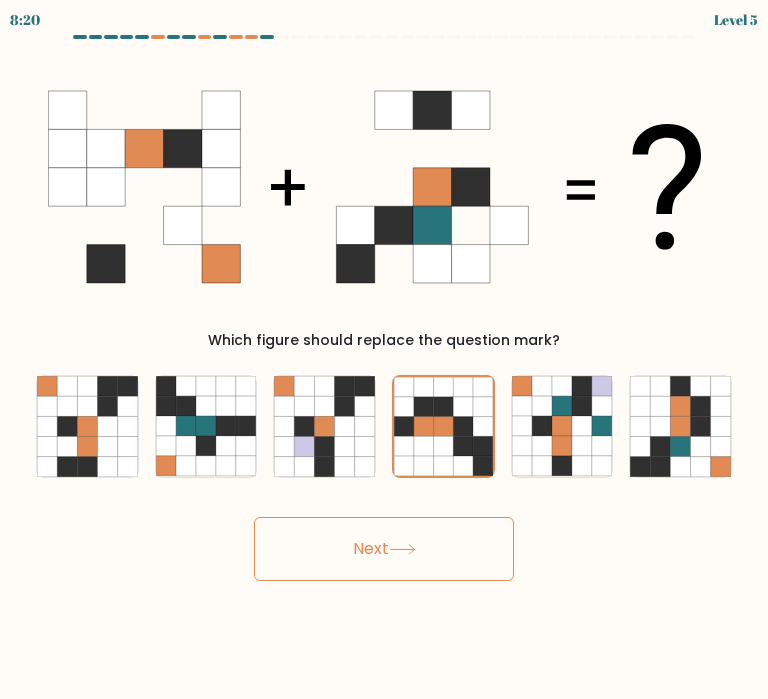 click on "Next" at bounding box center (384, 549) 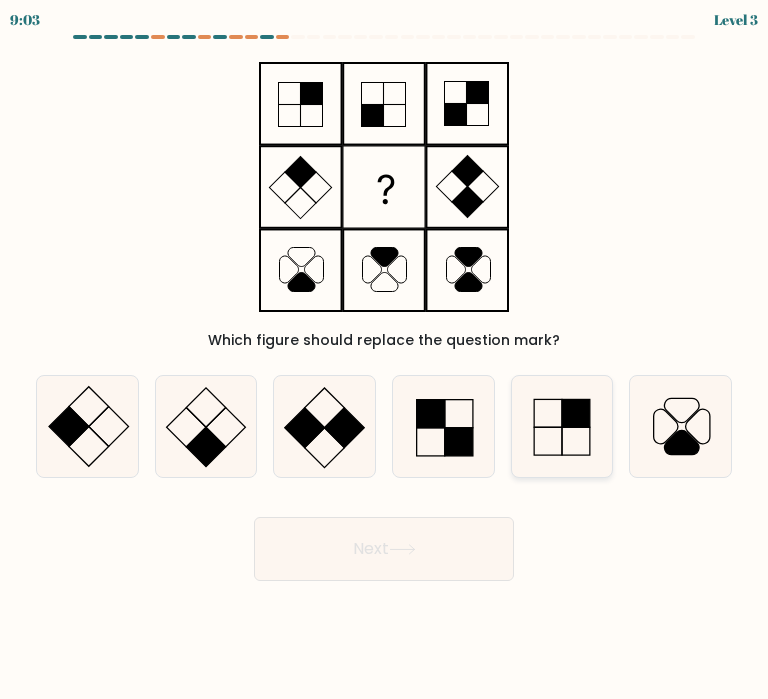click at bounding box center [562, 426] 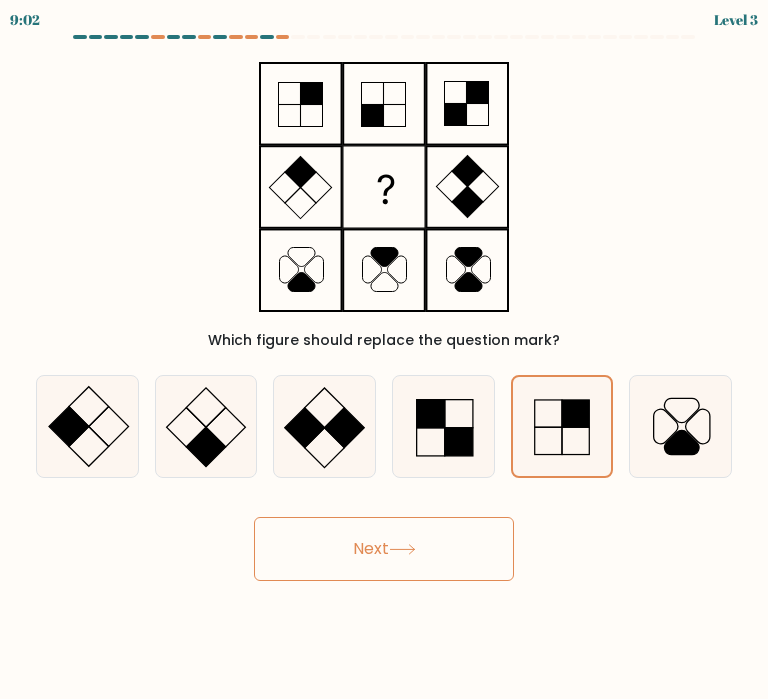 click on "Next" at bounding box center [384, 549] 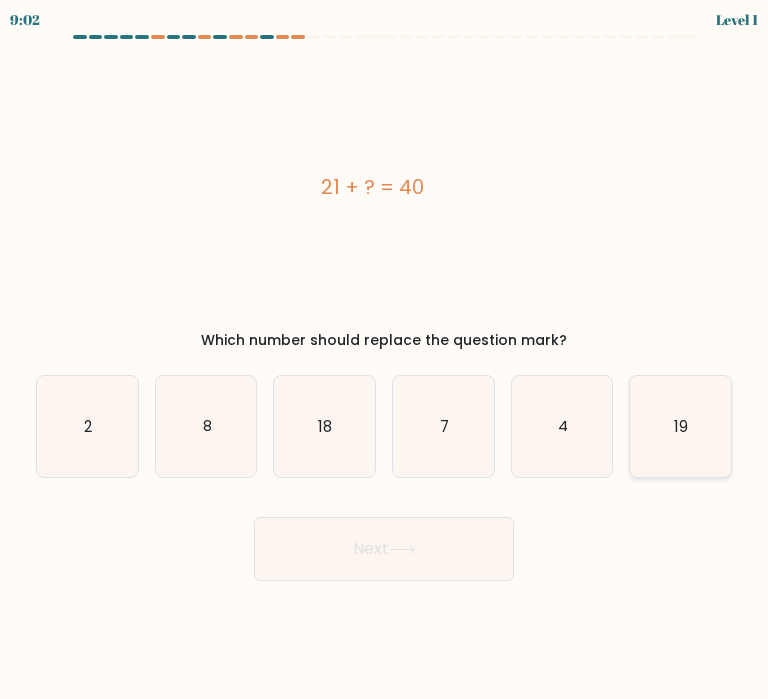 click on "19" at bounding box center [680, 426] 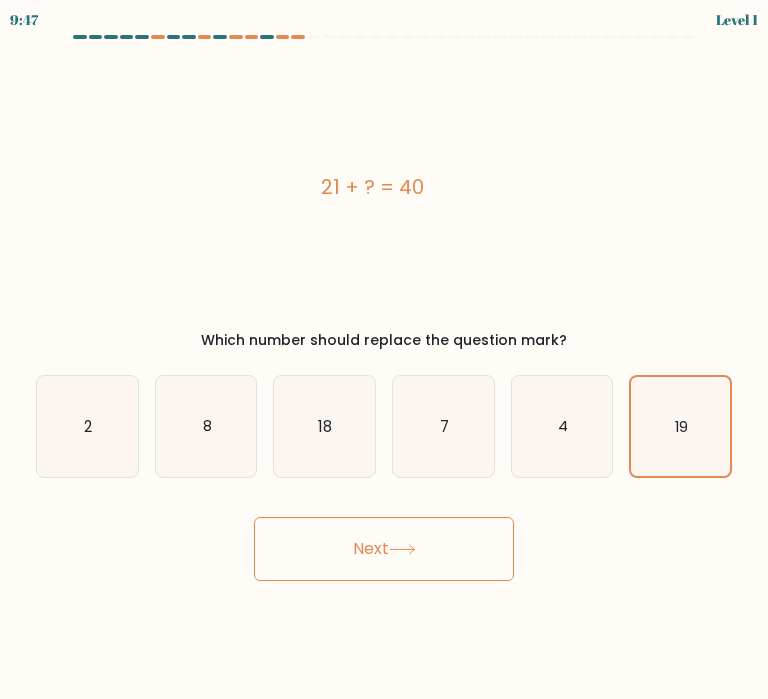 click on "Next" at bounding box center (384, 541) 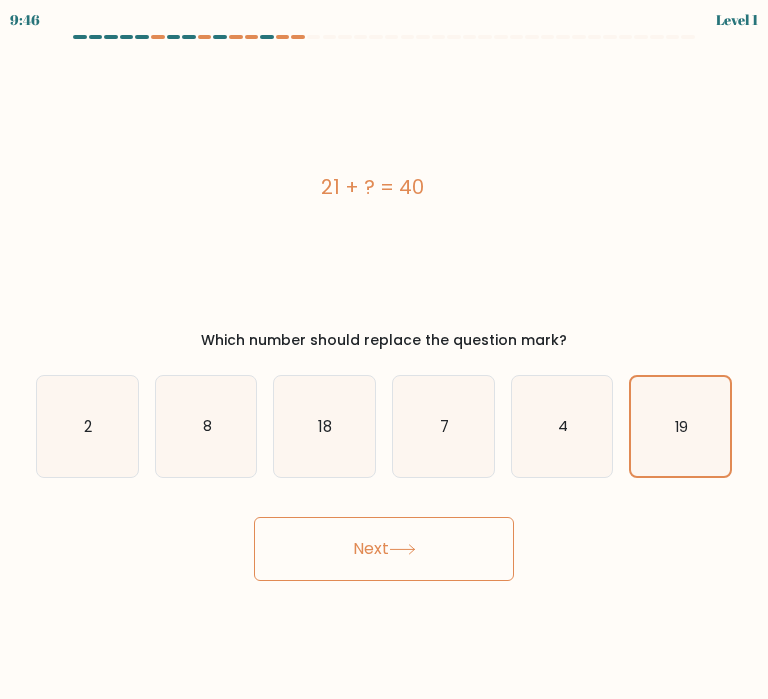 click on "Next" at bounding box center [384, 549] 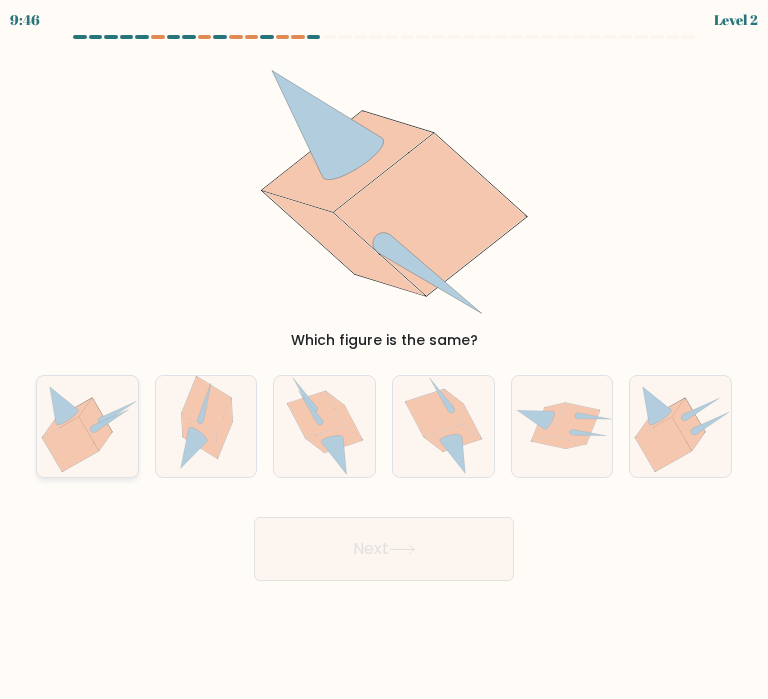 click at bounding box center (70, 444) 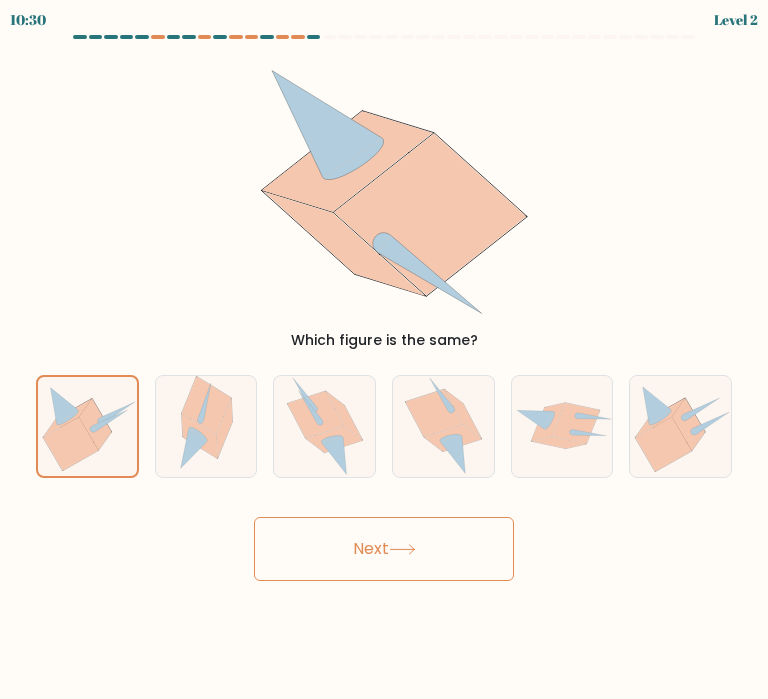 click on "Next" at bounding box center (384, 549) 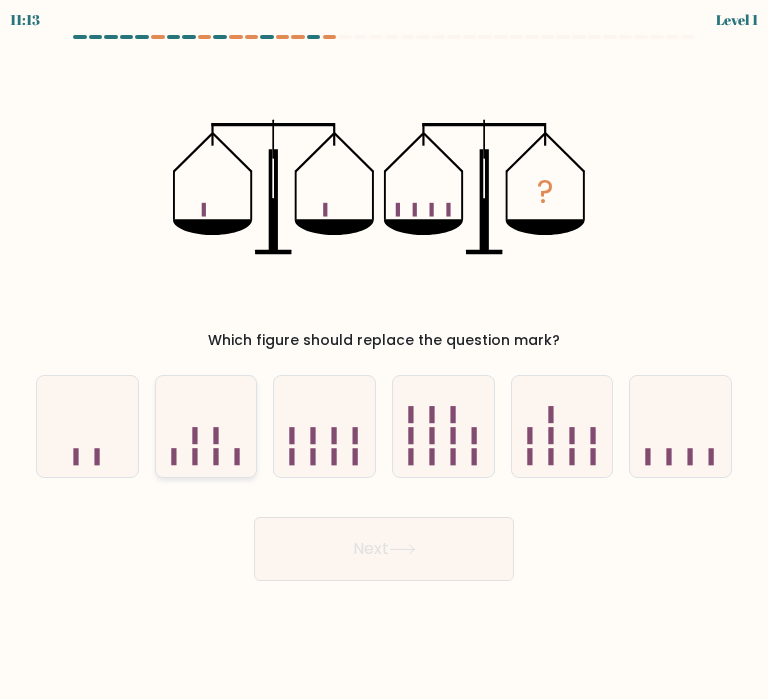 click at bounding box center [206, 426] 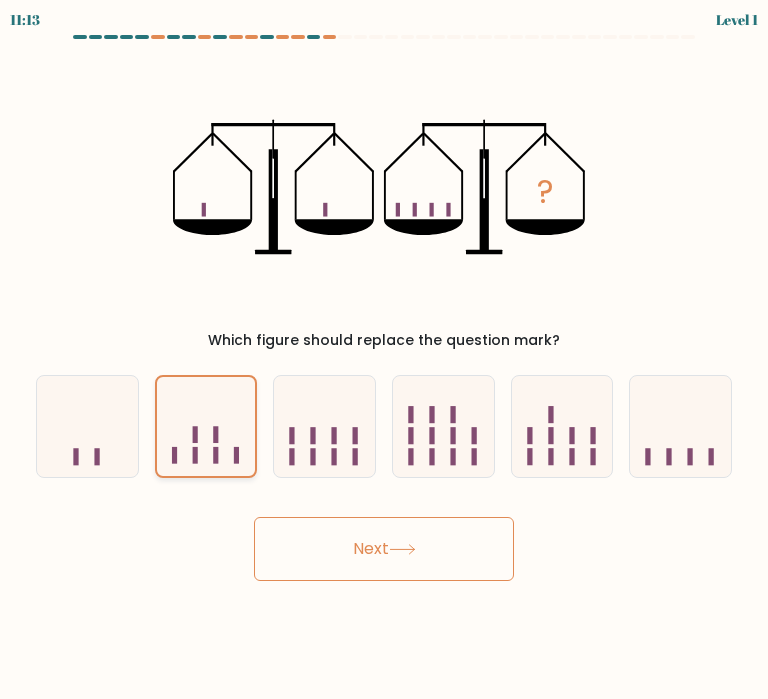 click at bounding box center (206, 426) 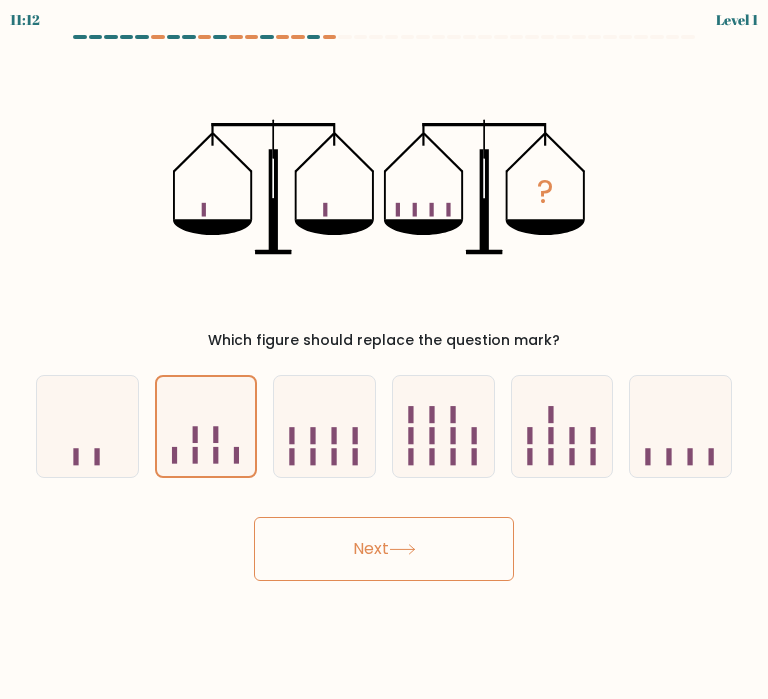 click on "Next" at bounding box center [384, 549] 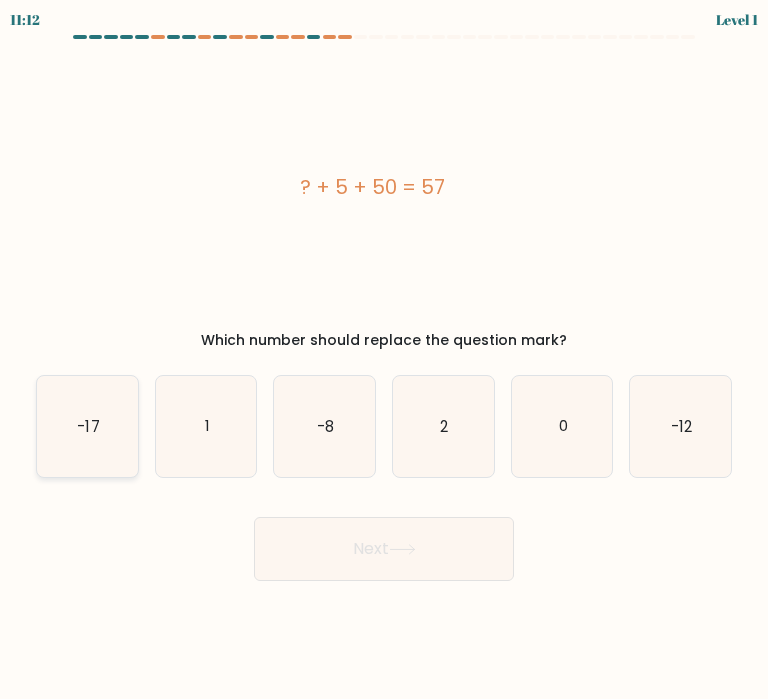 click on "-17" at bounding box center (87, 426) 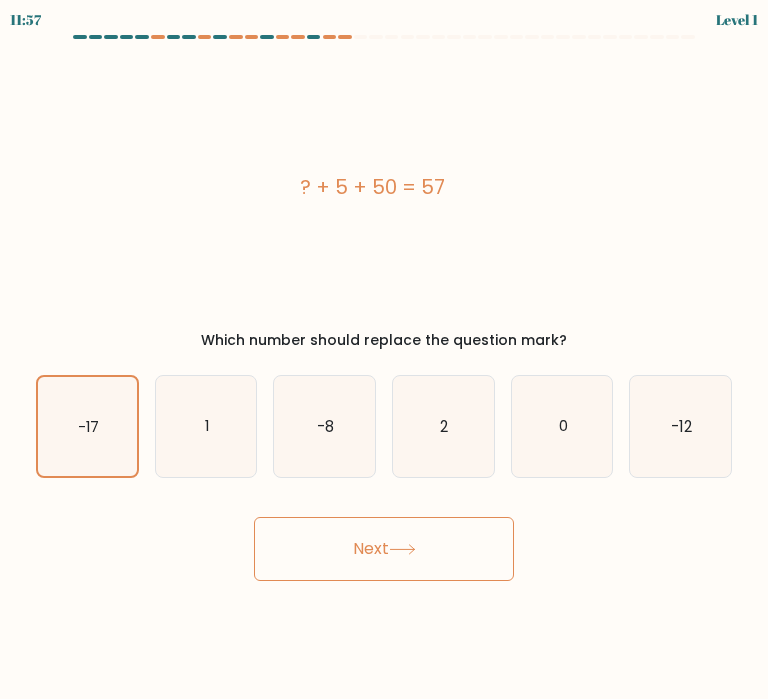click on "Next" at bounding box center (384, 549) 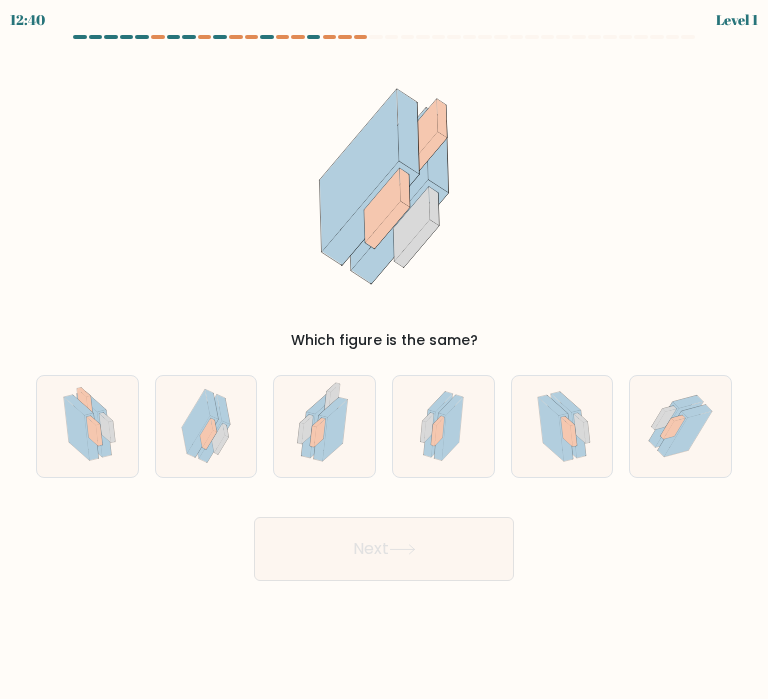 click on "c." at bounding box center (324, 426) 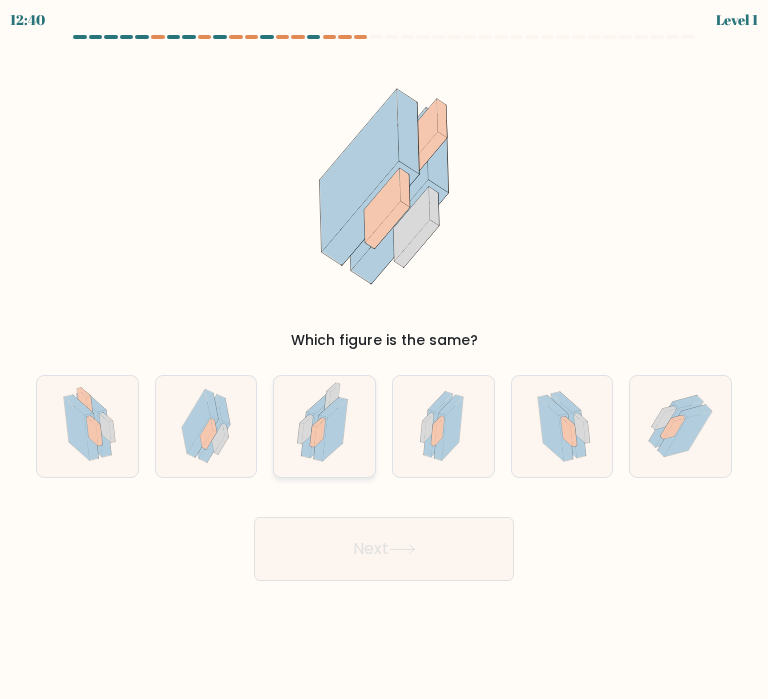 click at bounding box center (324, 426) 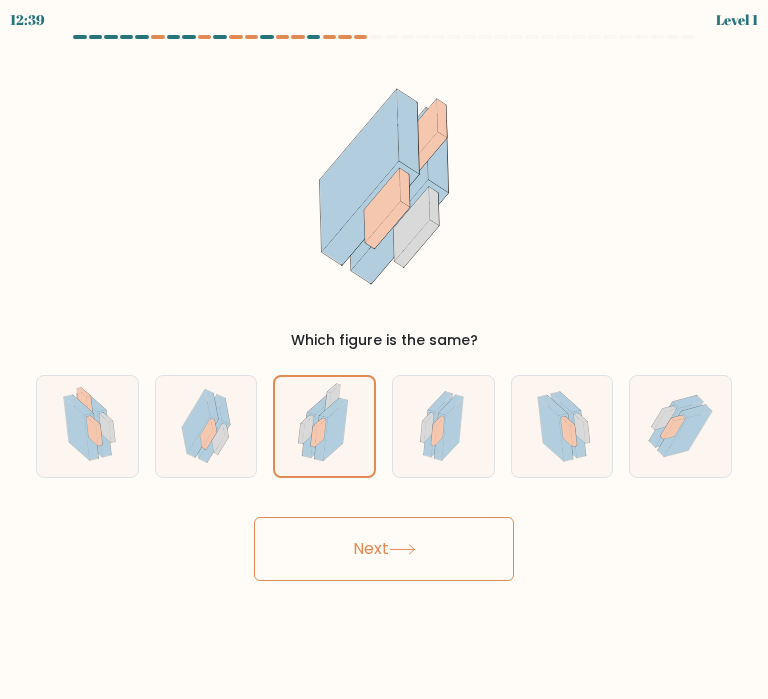 click at bounding box center (384, 308) 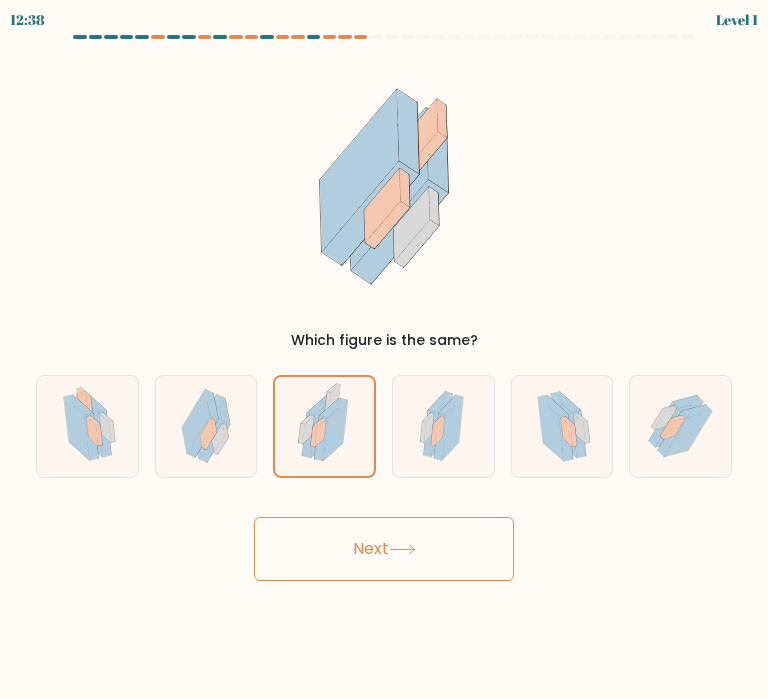 click at bounding box center [384, 308] 